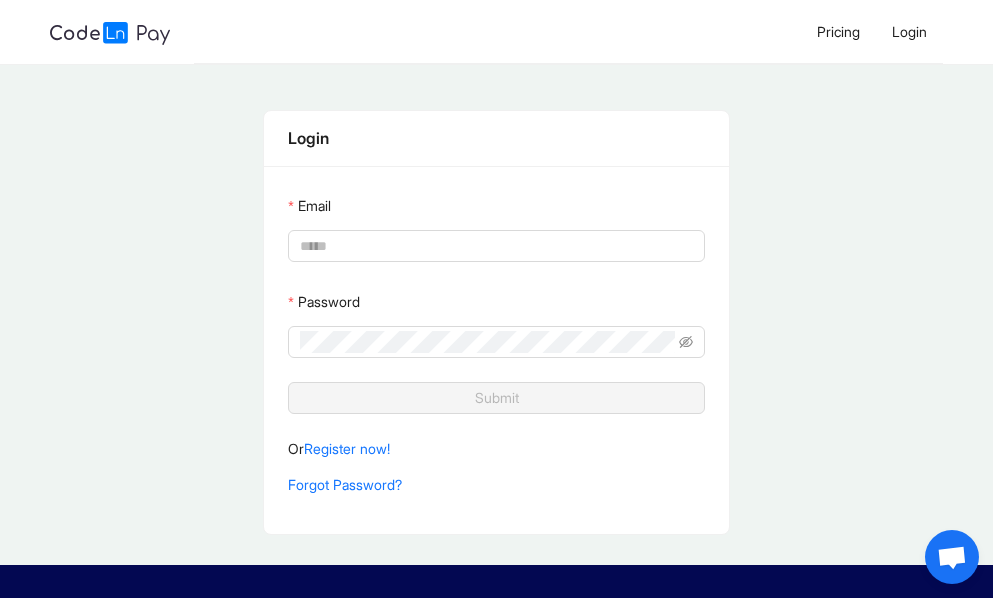 scroll, scrollTop: 0, scrollLeft: 0, axis: both 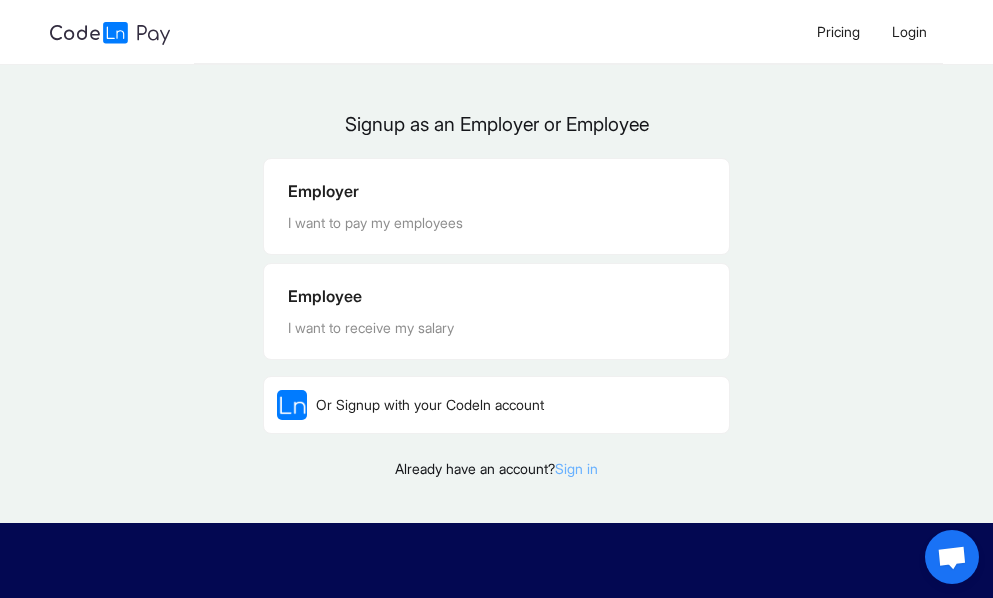 click on "Sign in" at bounding box center (576, 468) 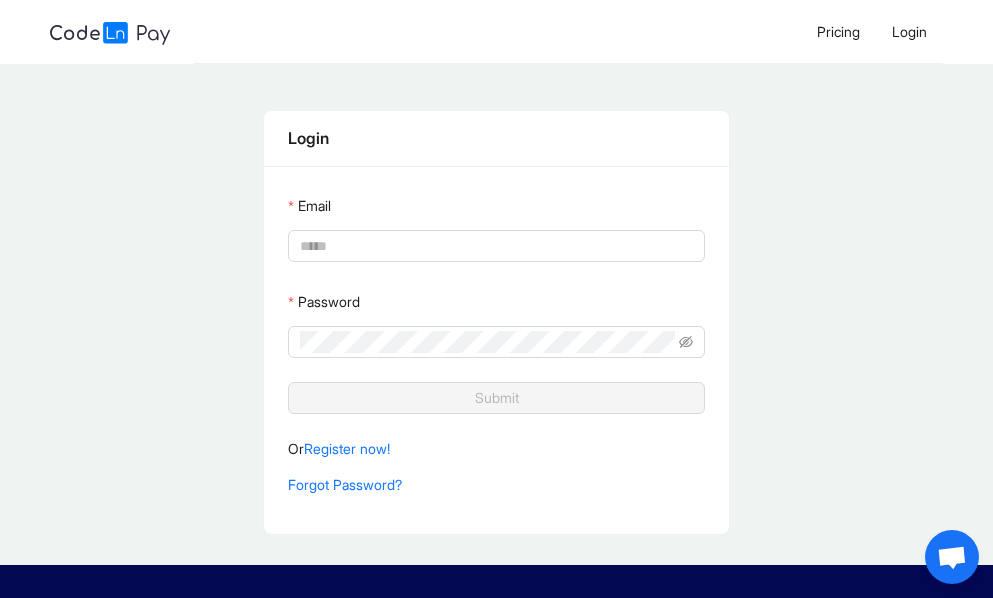 type on "**********" 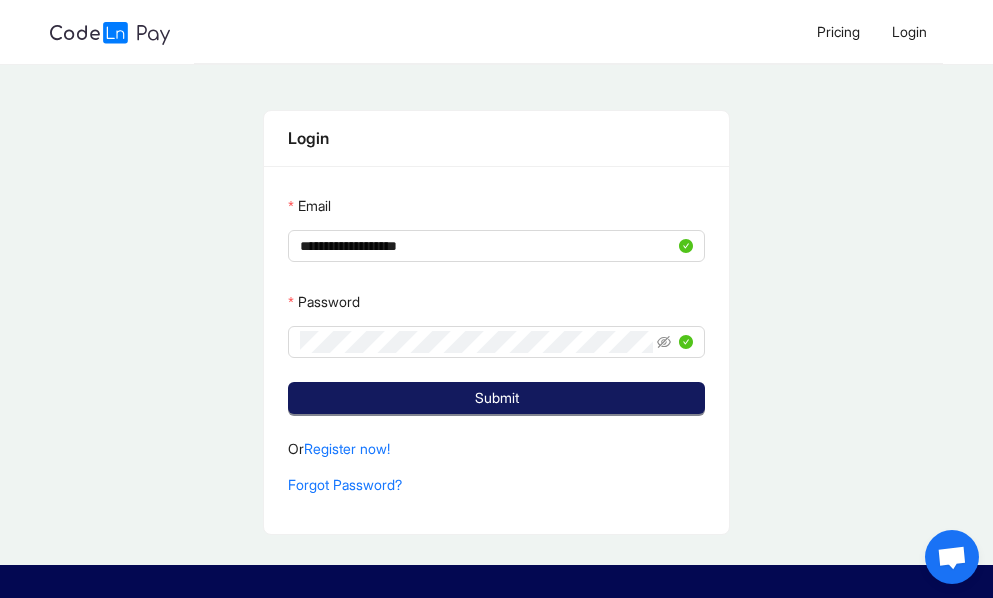 click on "Submit" 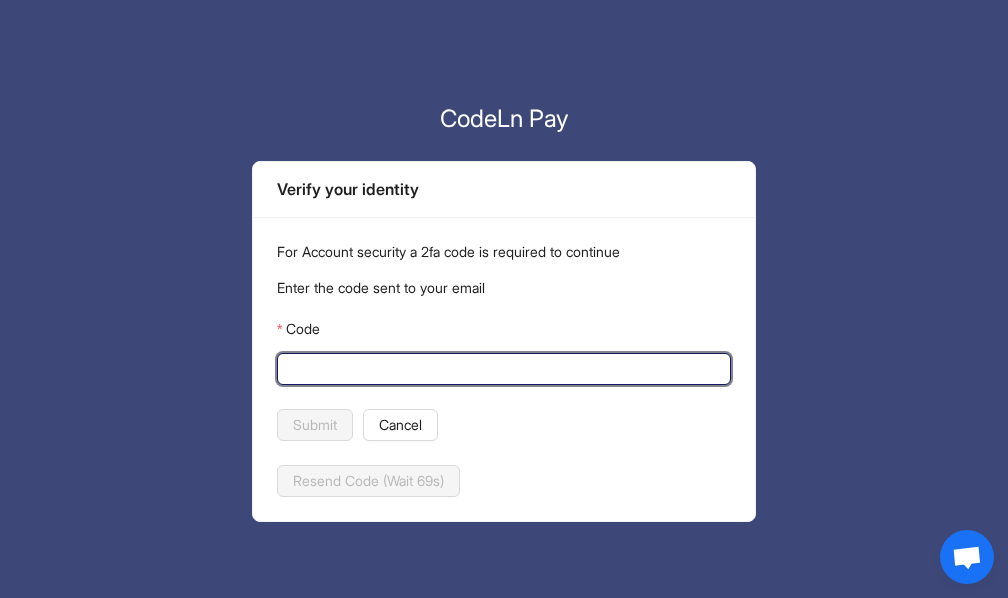 click on "Code" at bounding box center (502, 369) 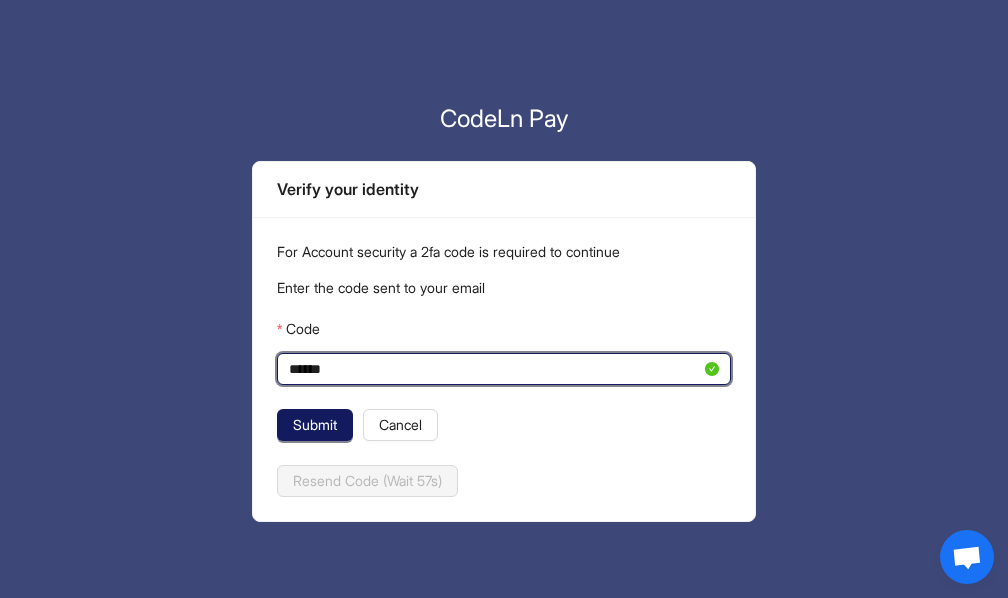 type on "******" 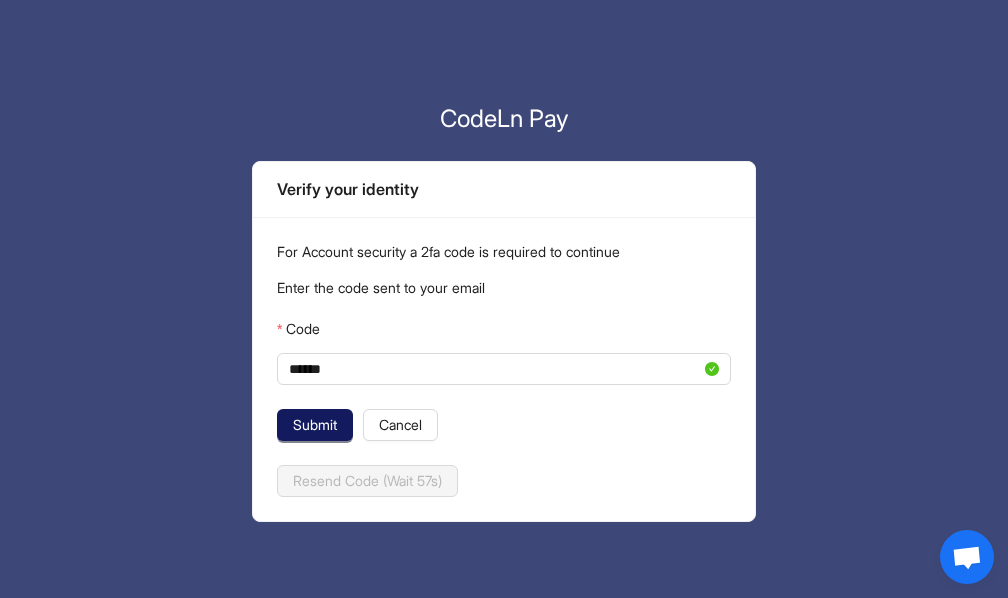 click on "Submit" 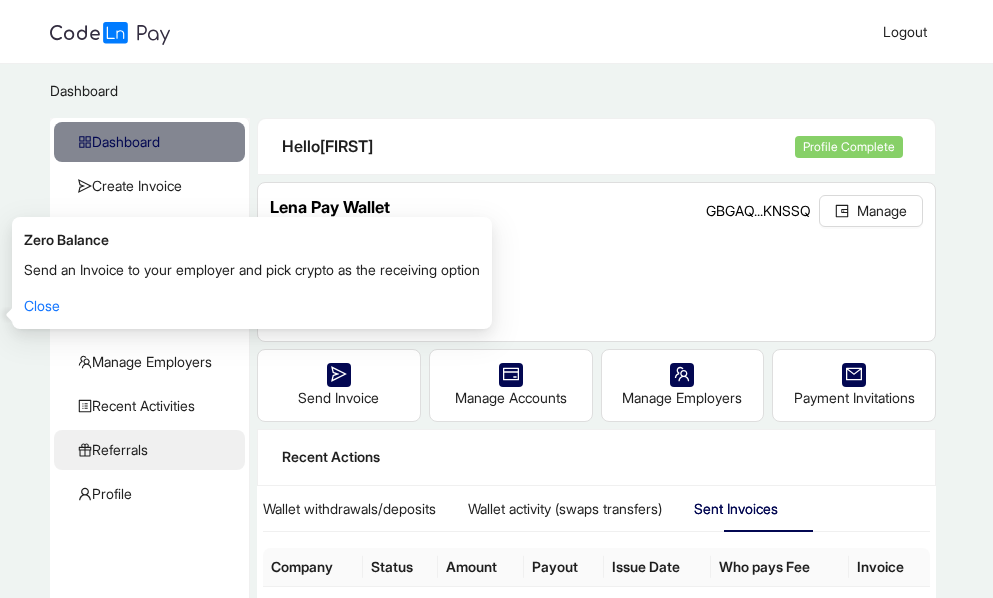 click on "Referrals" 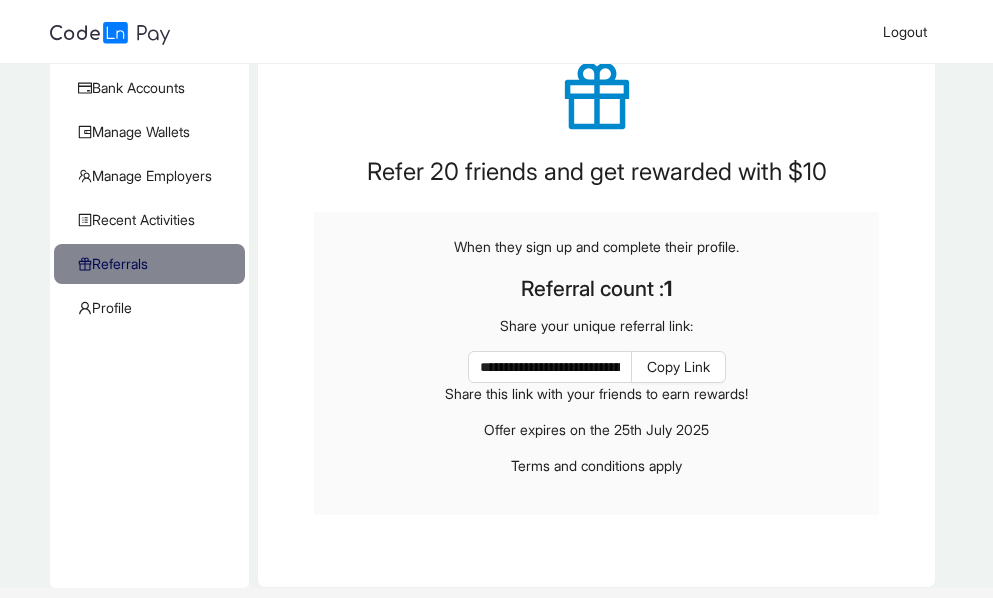 scroll, scrollTop: 185, scrollLeft: 0, axis: vertical 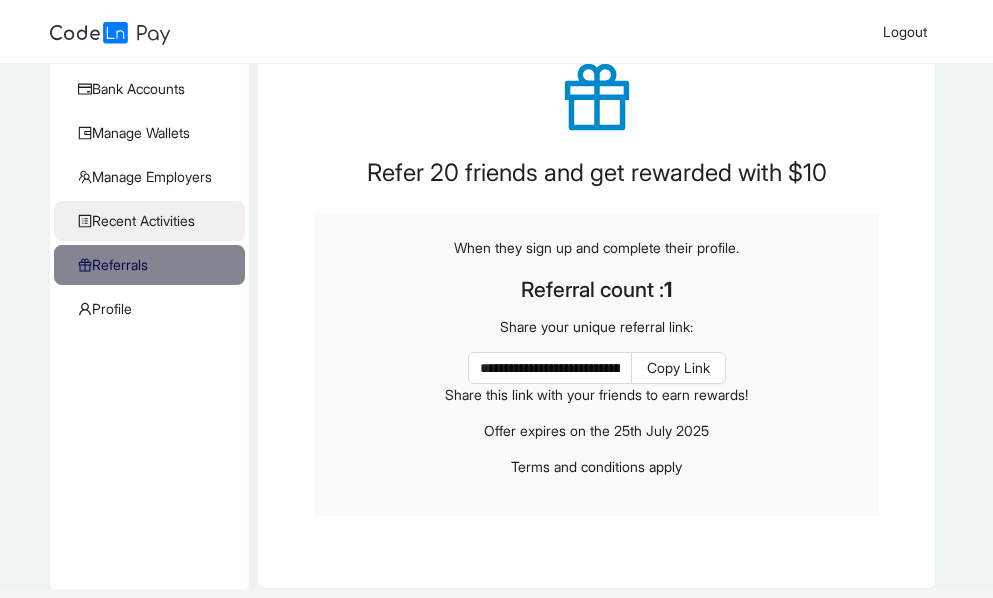 click on "Recent Activities" 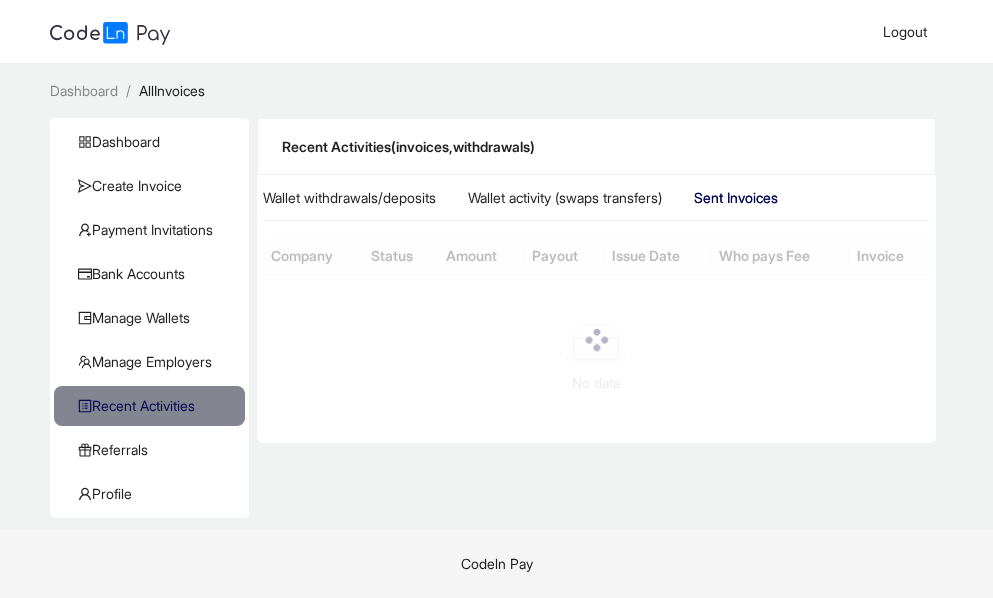 scroll, scrollTop: 0, scrollLeft: 0, axis: both 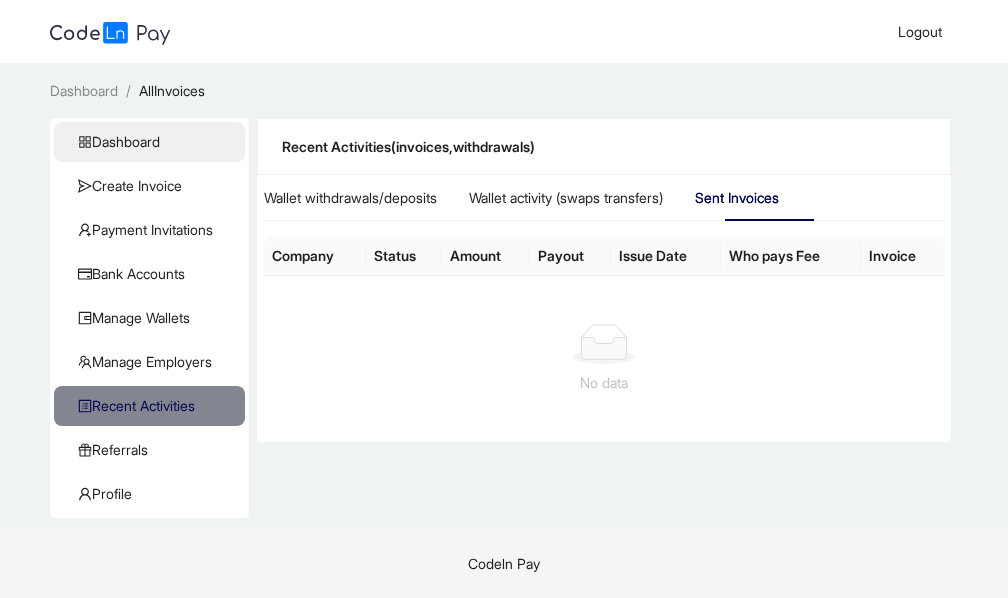 click on "Dashboard" 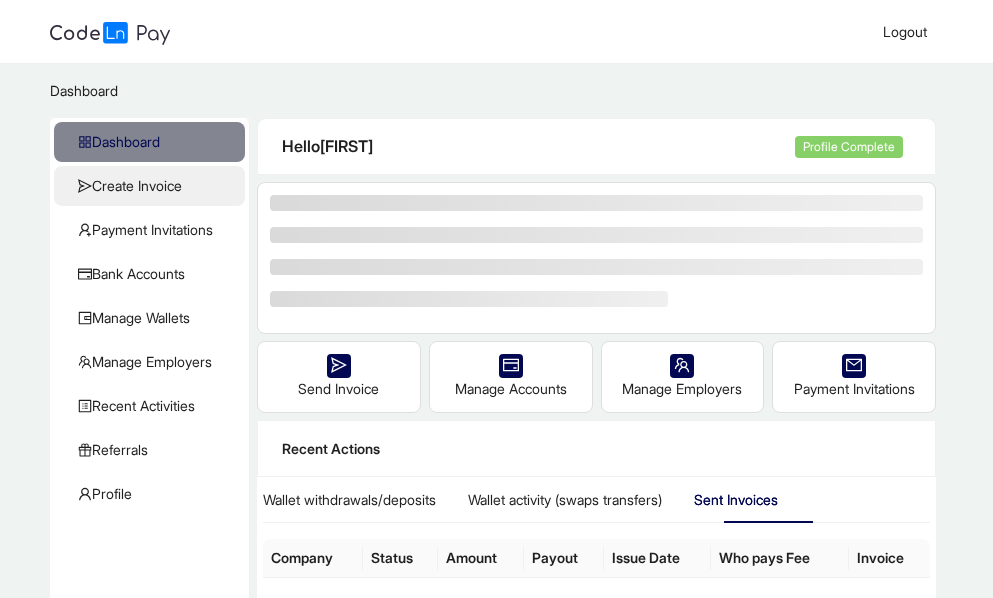 click on "Create Invoice" 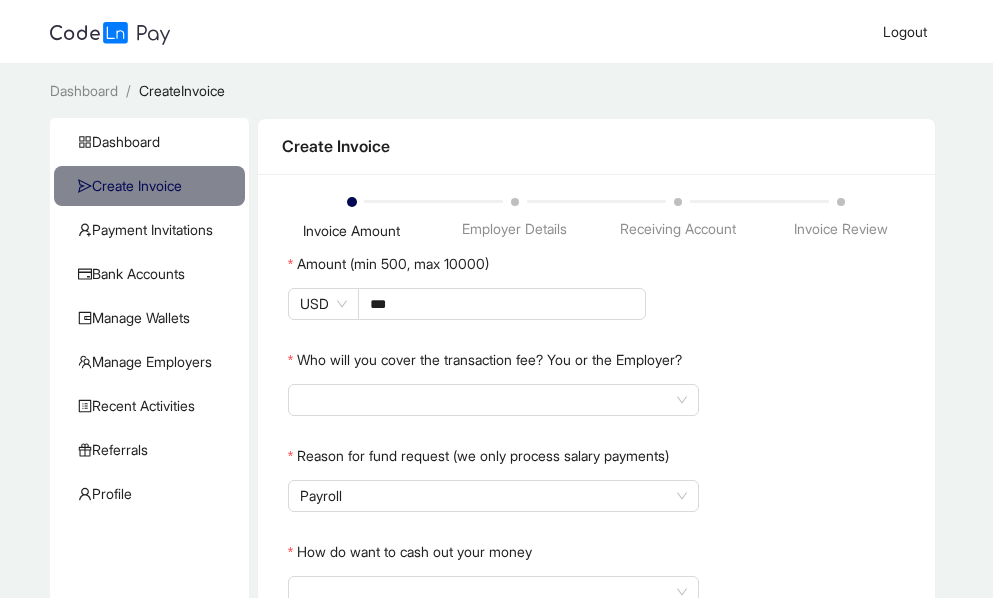 click on "Payment Invitations" 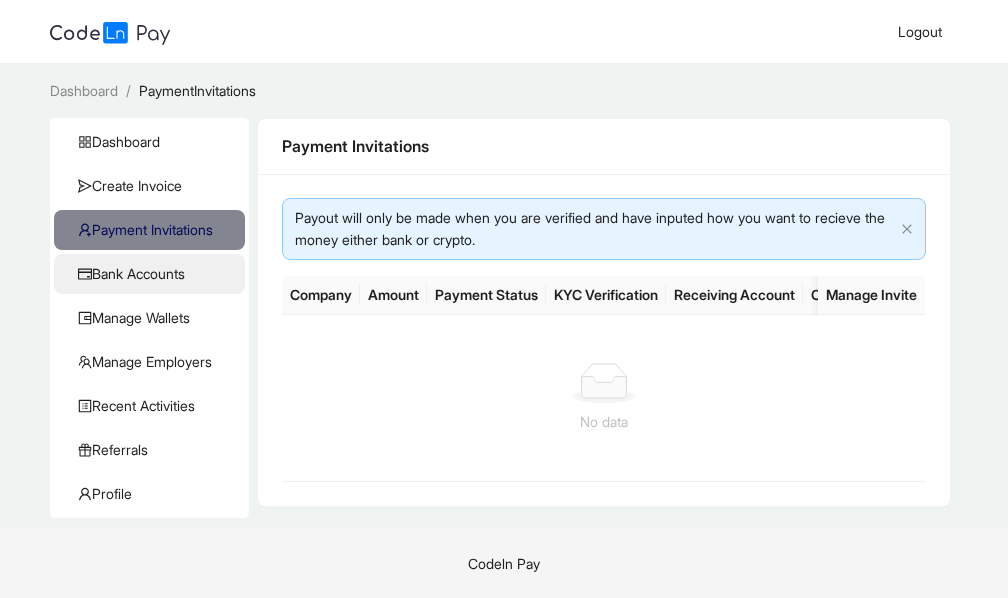 click on "Bank Accounts" 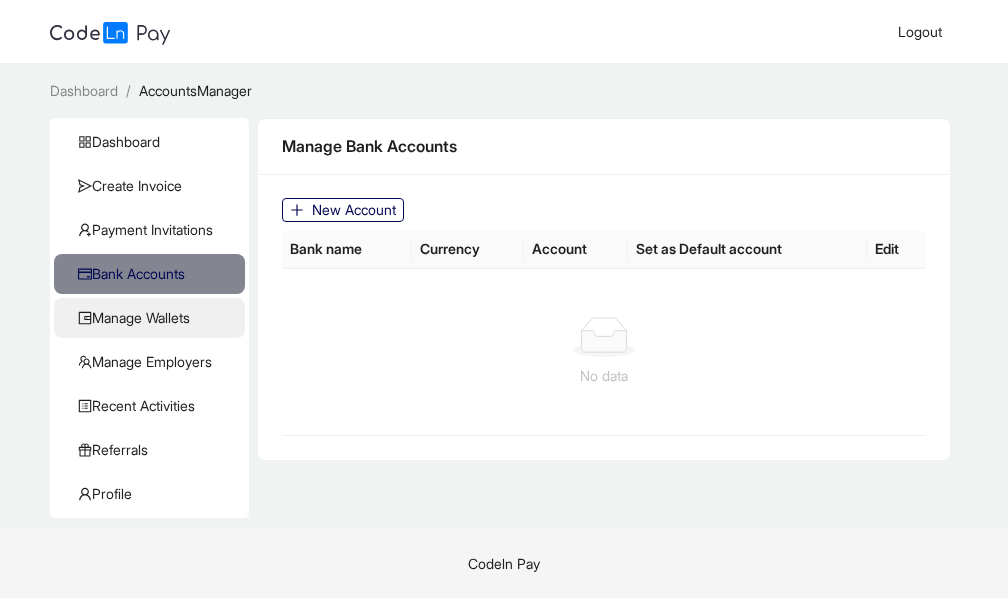 click on "Manage Wallets" 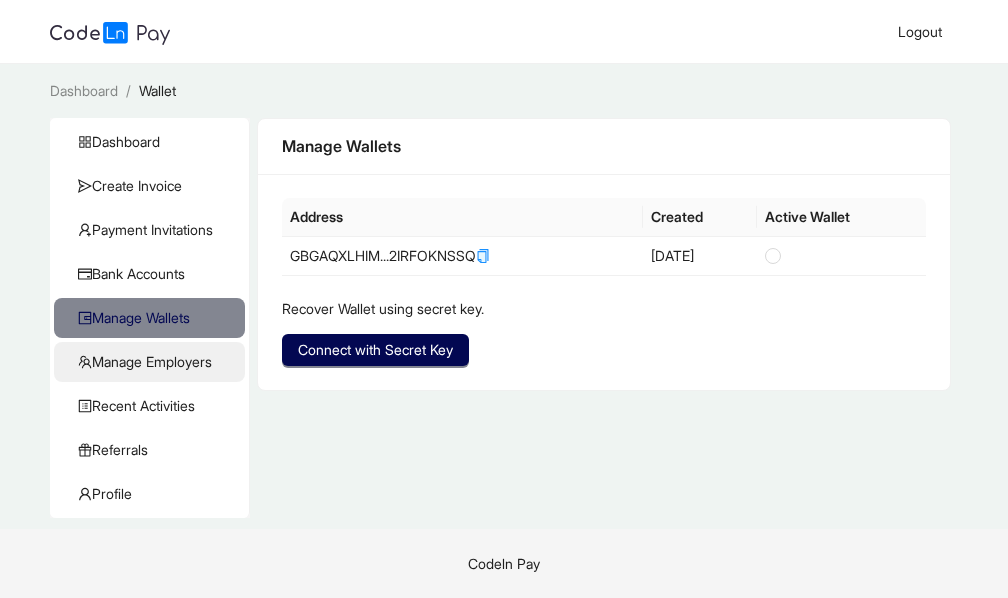 click on "Manage Employers" 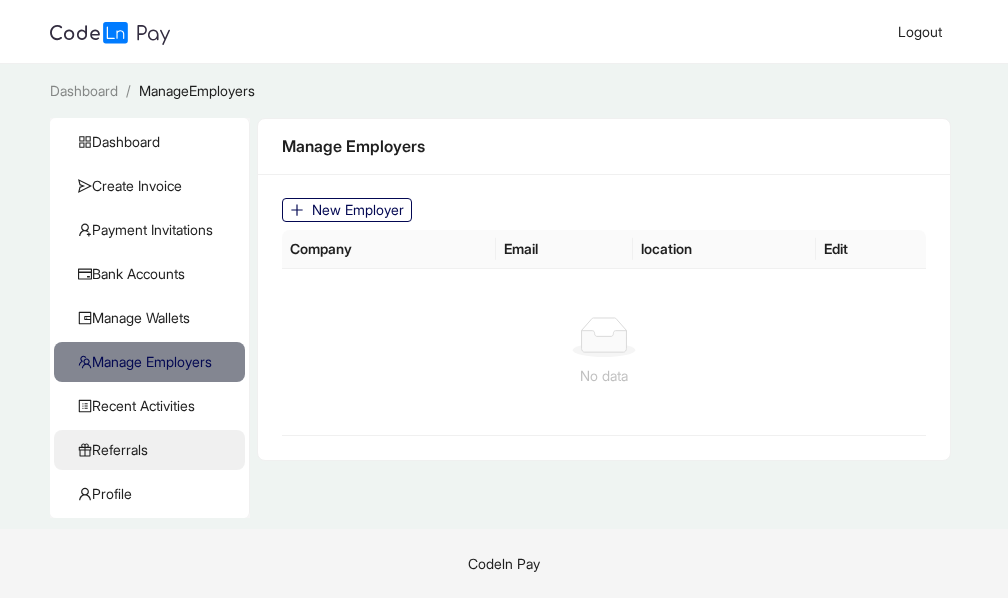 click on "Referrals" 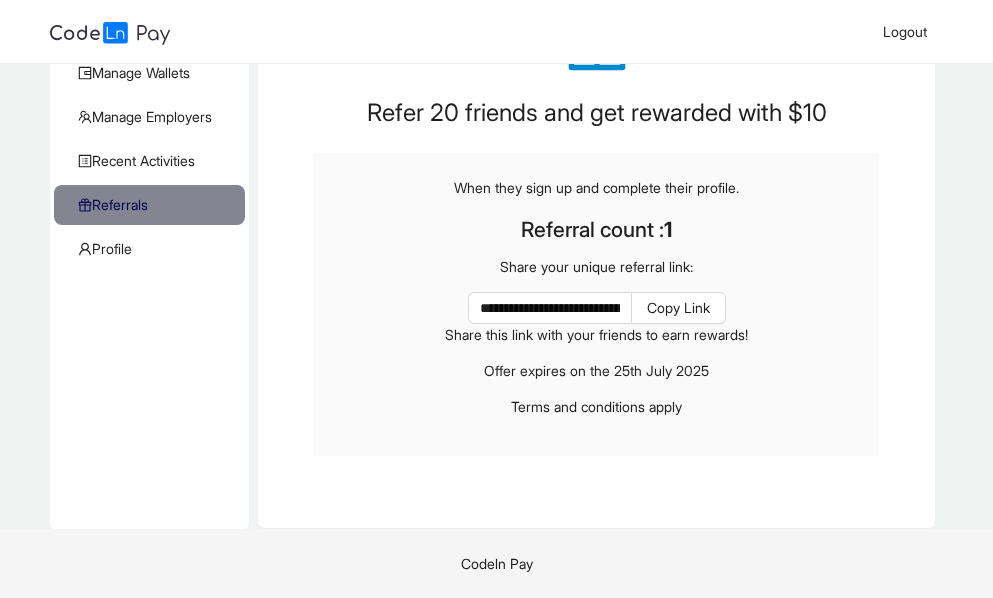 scroll, scrollTop: 0, scrollLeft: 0, axis: both 